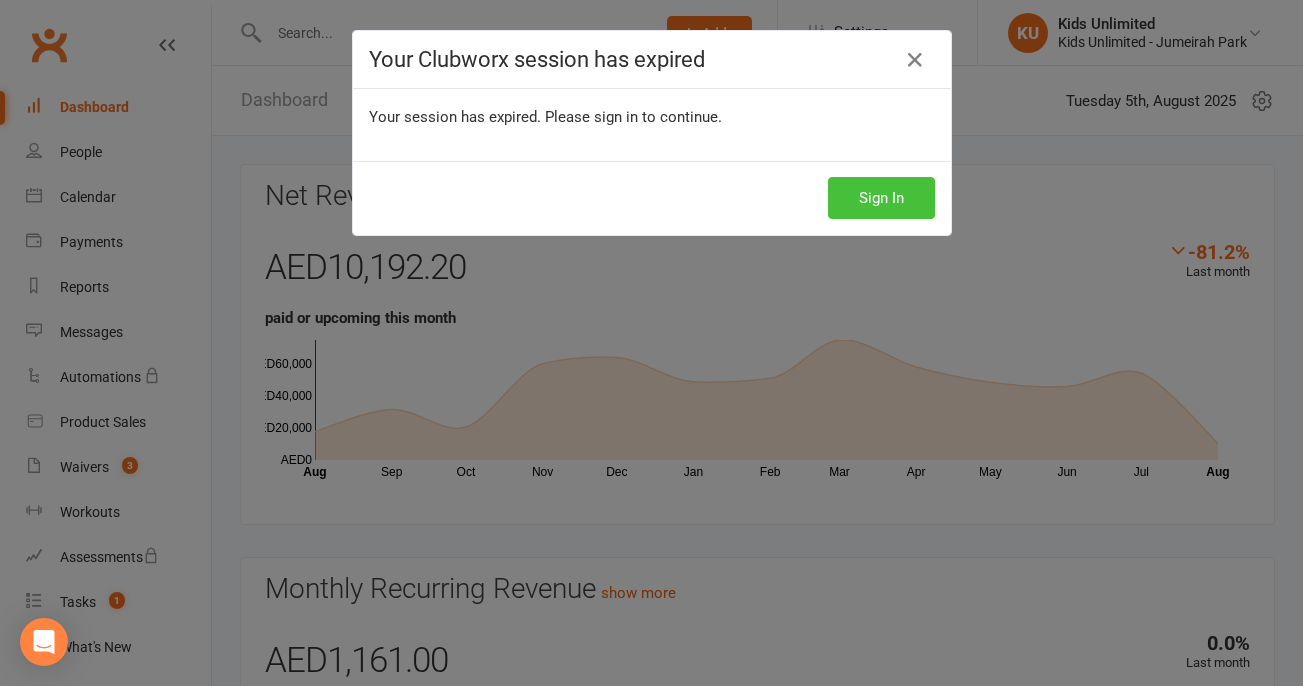 click on "Sign In" at bounding box center [881, 198] 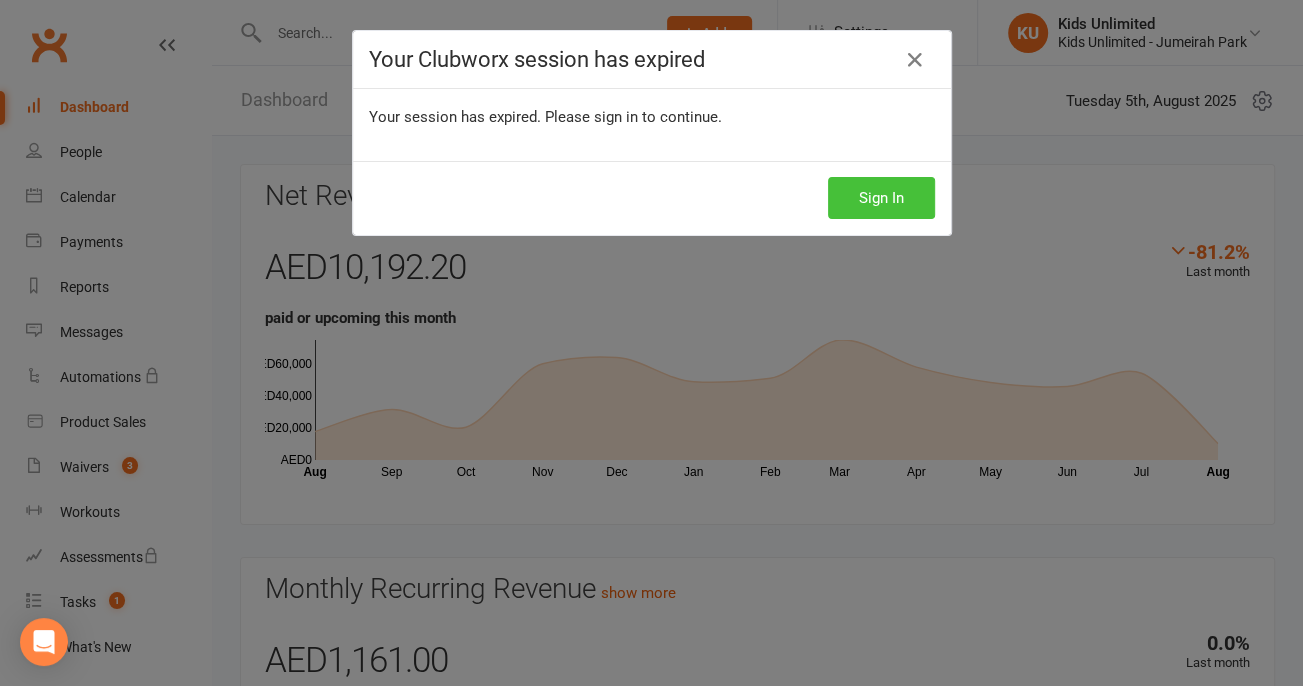 scroll, scrollTop: 0, scrollLeft: 0, axis: both 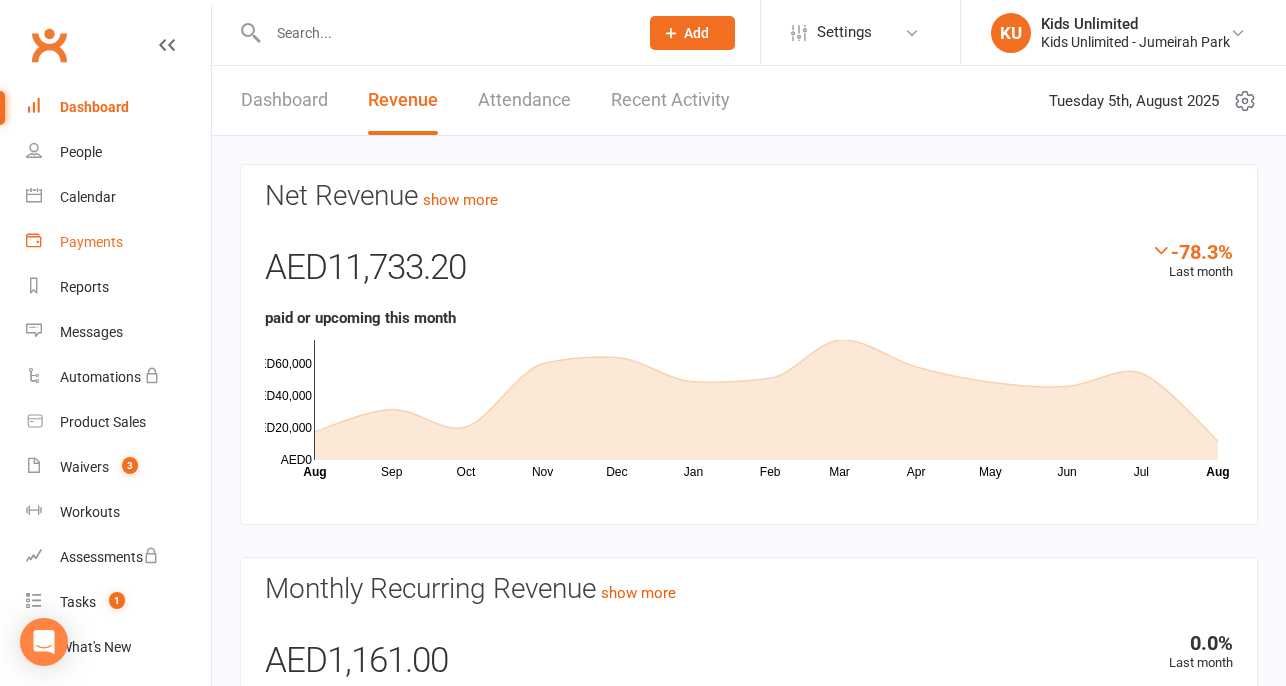 click on "Payments" at bounding box center (91, 242) 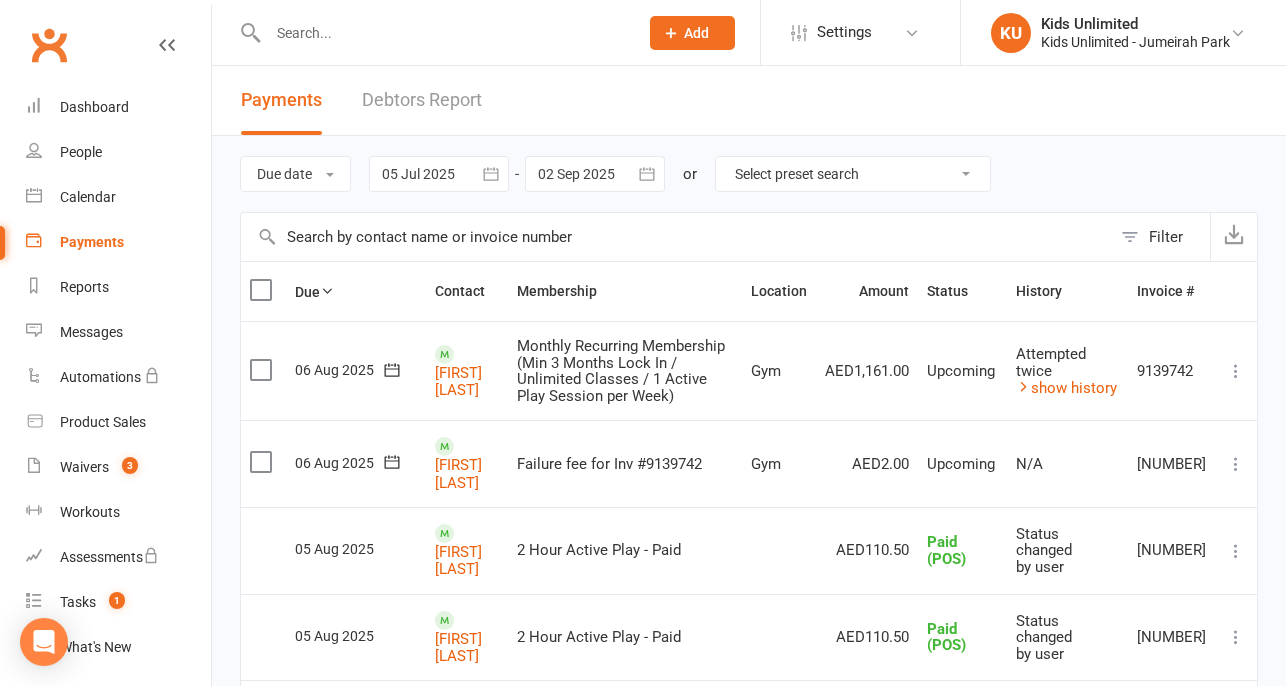 scroll, scrollTop: 222, scrollLeft: 0, axis: vertical 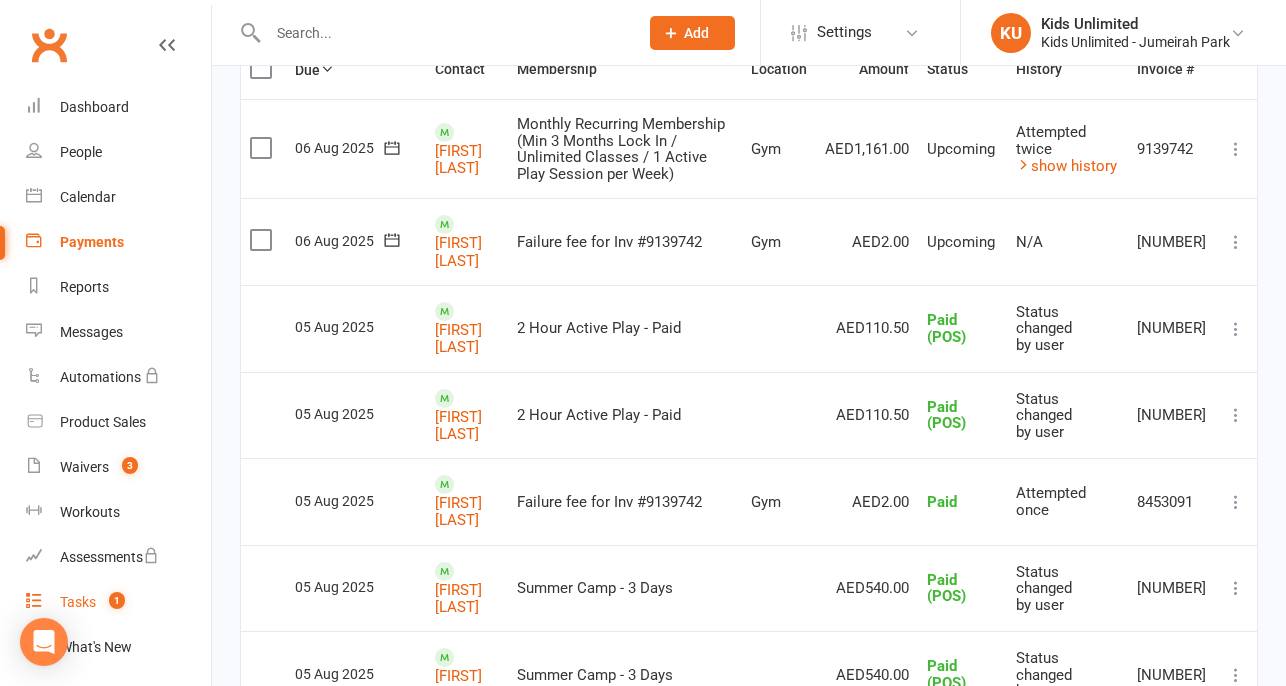 click on "Tasks" at bounding box center (78, 602) 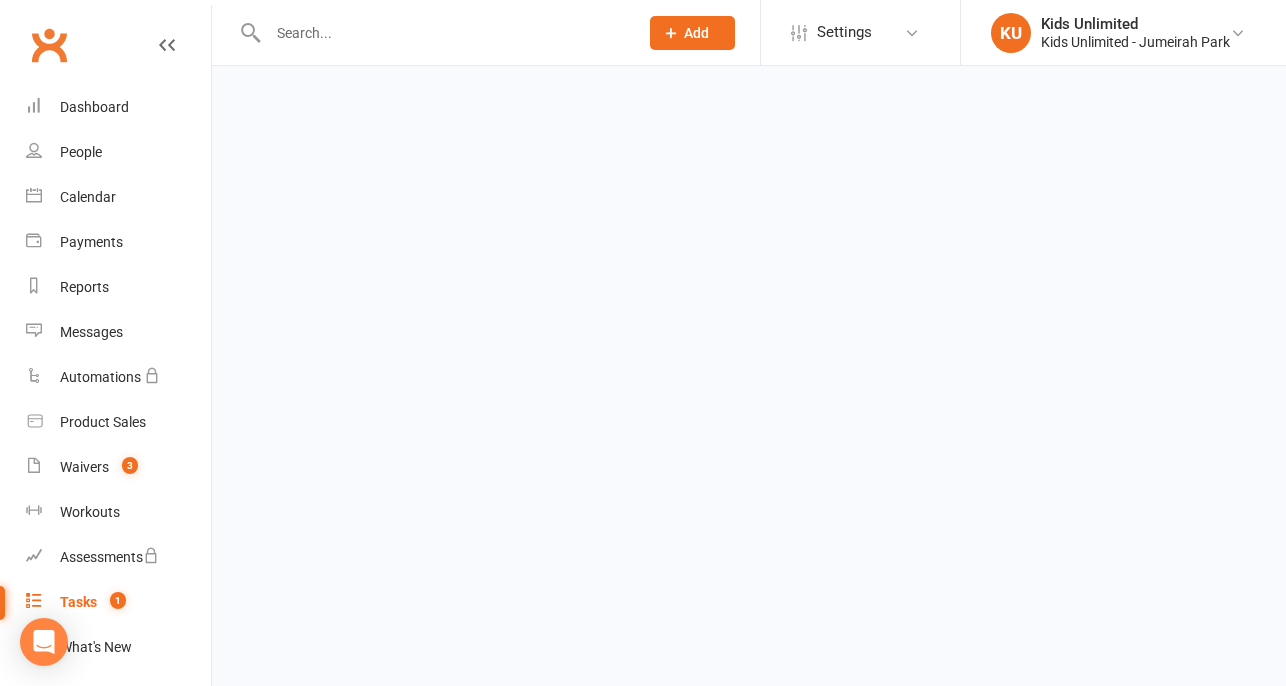 scroll, scrollTop: 0, scrollLeft: 0, axis: both 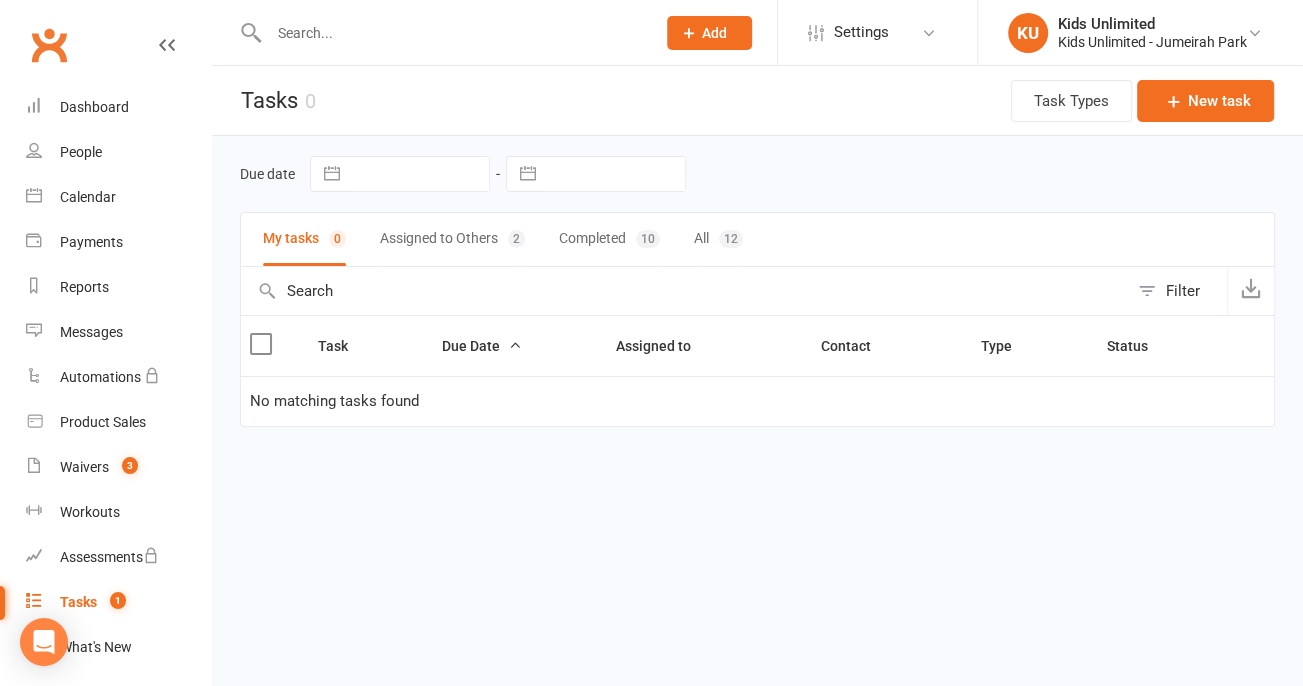 click on "Assigned to Others 2" at bounding box center (452, 239) 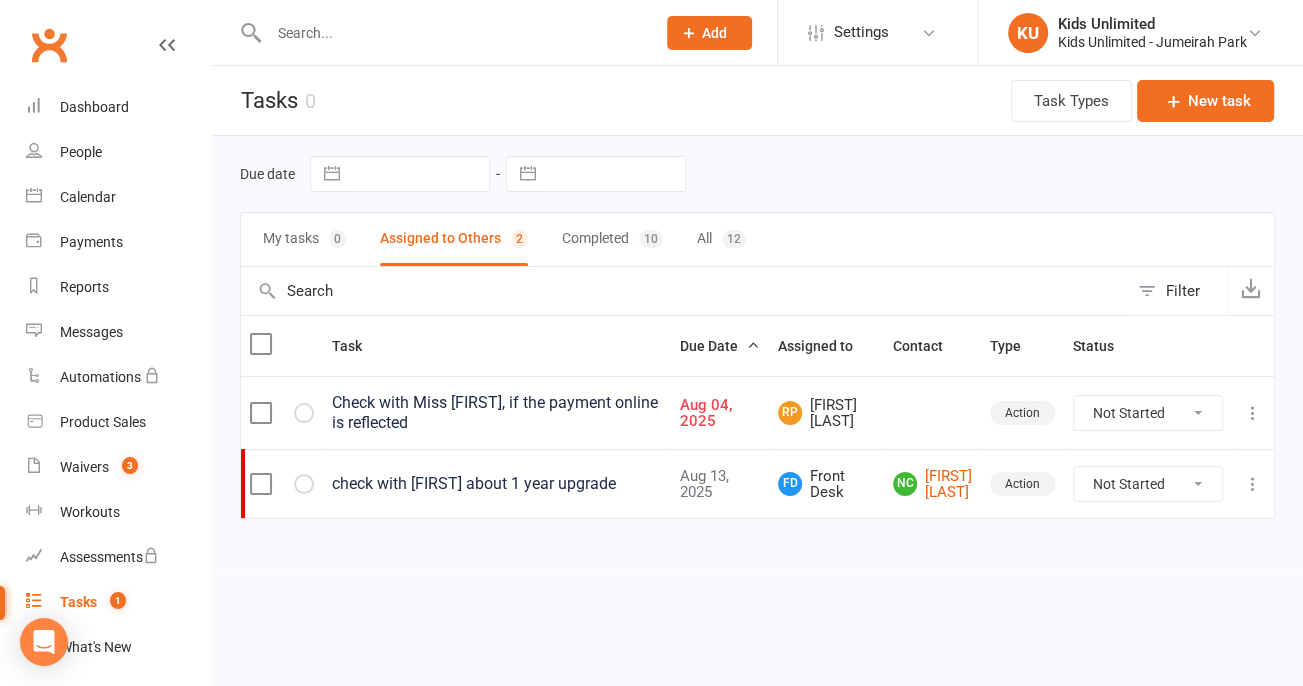 click on "Completed 10" at bounding box center [612, 239] 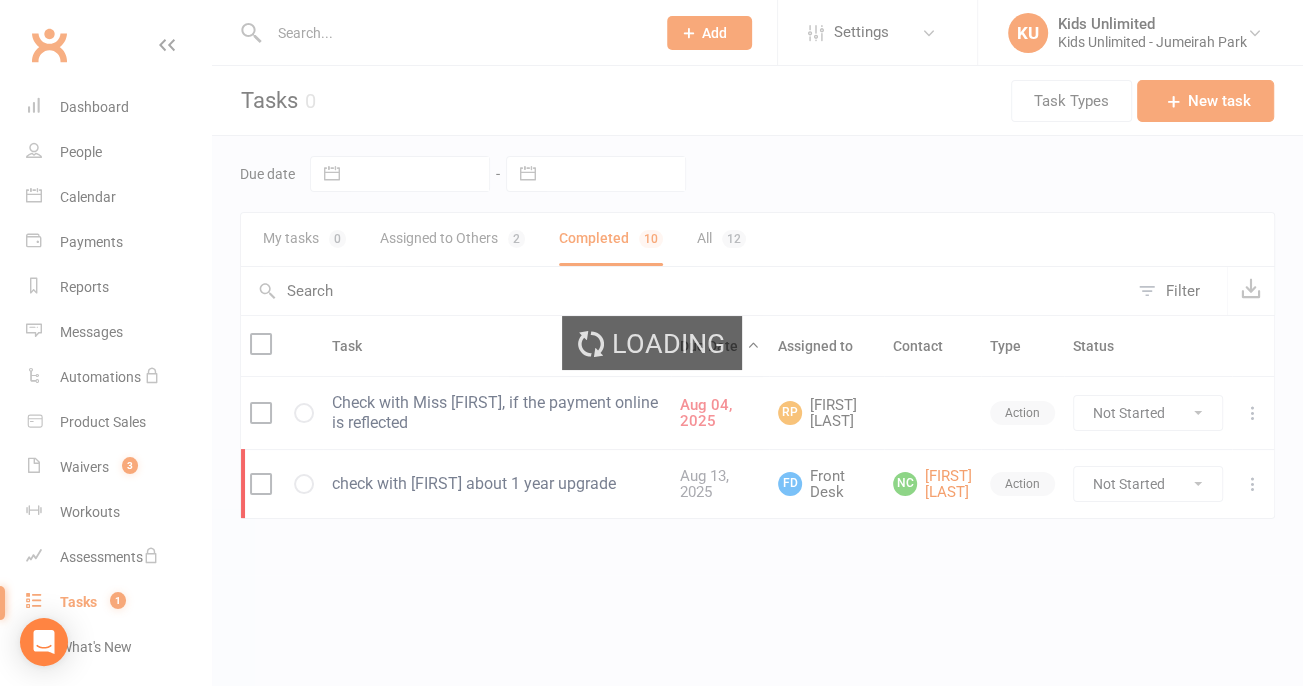 select on "finished" 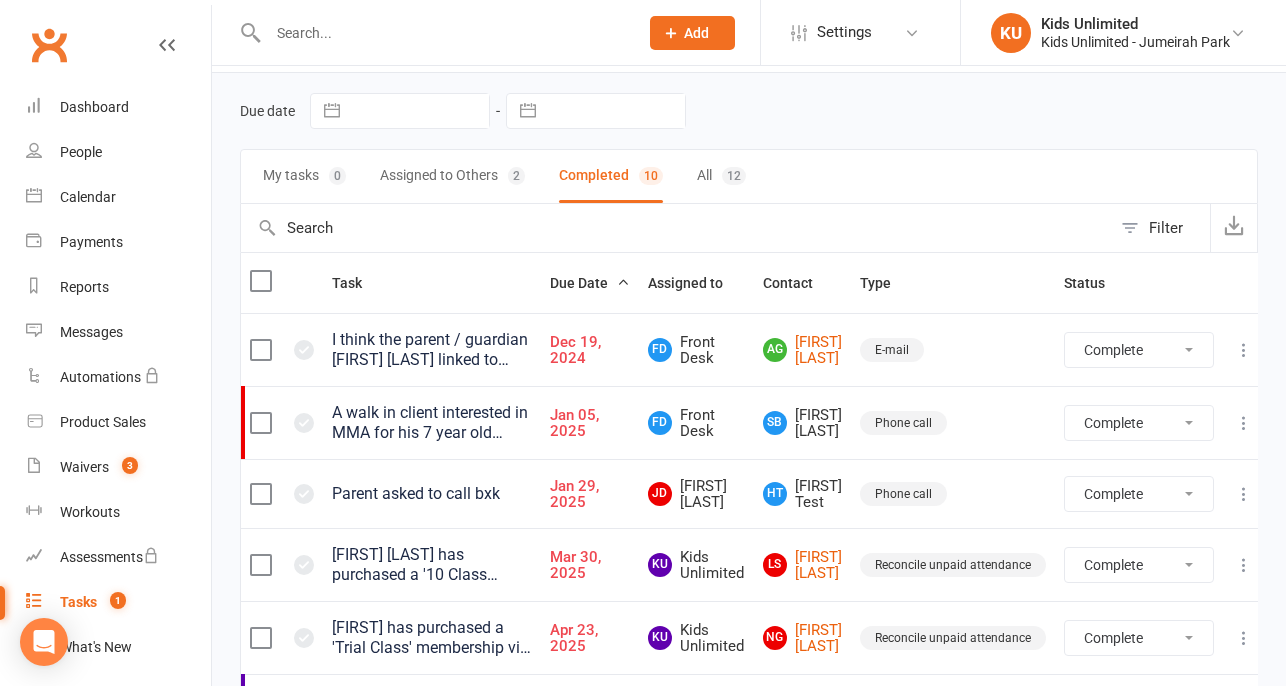 scroll, scrollTop: 0, scrollLeft: 0, axis: both 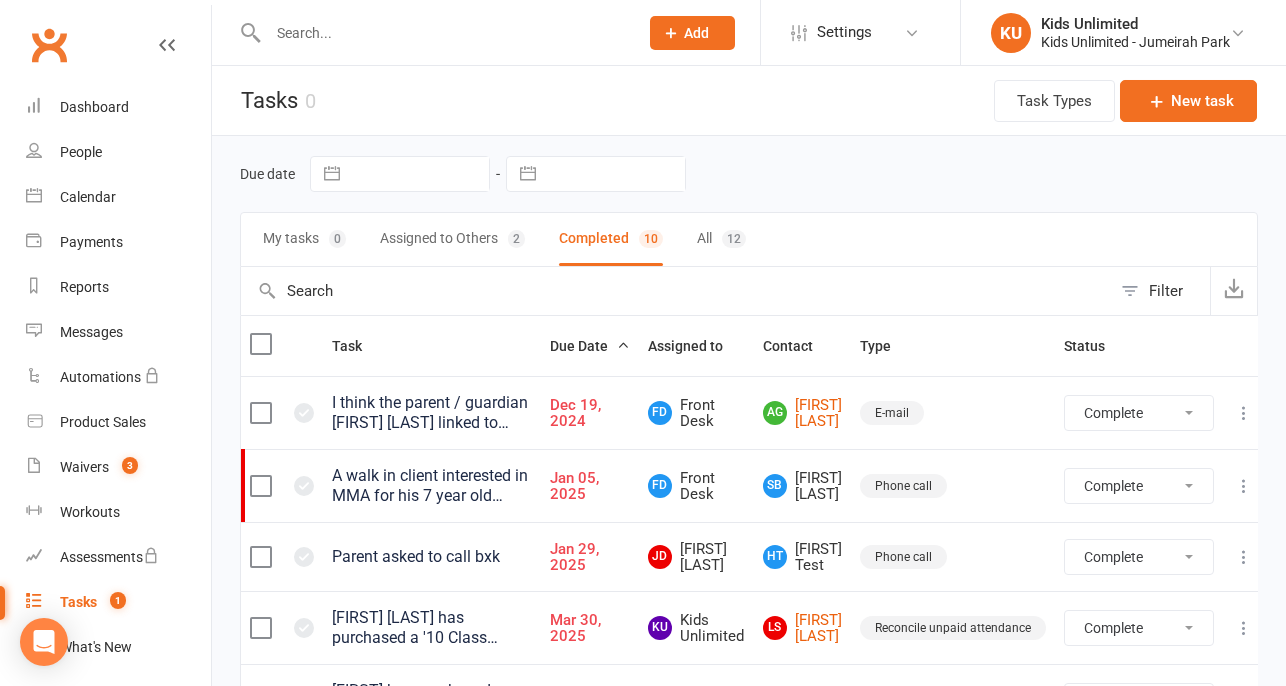 click on "My tasks 0" at bounding box center (304, 239) 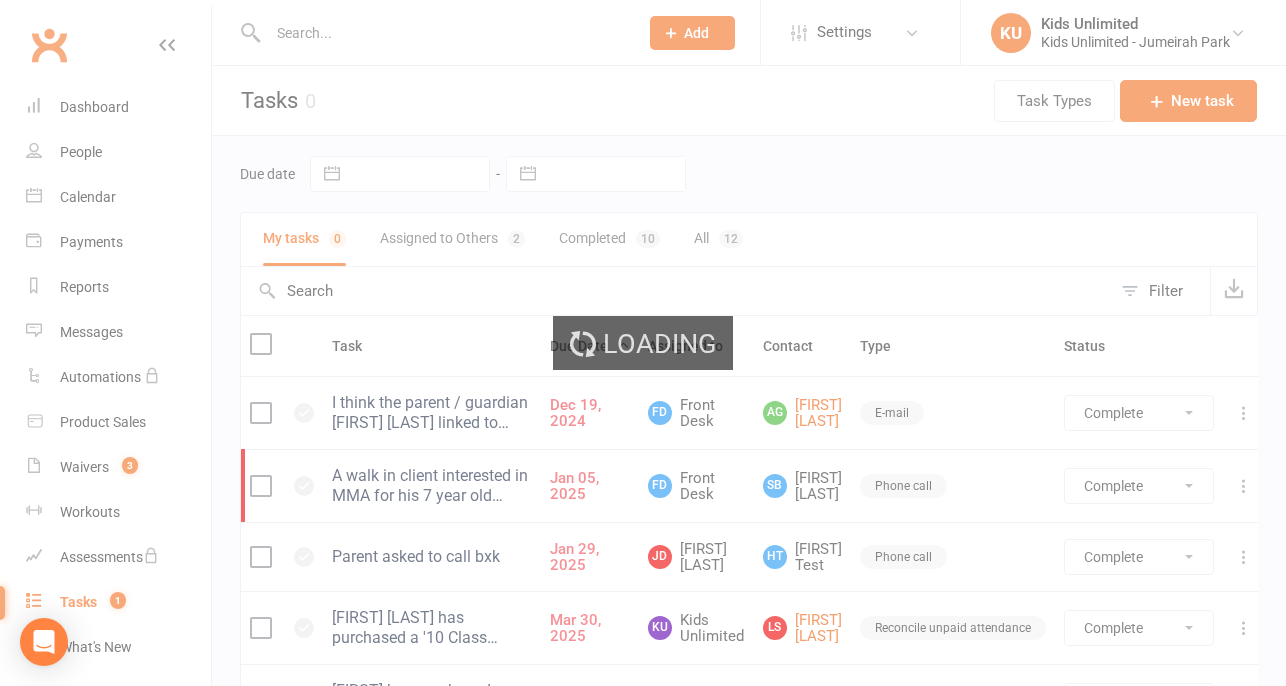 select on "finished" 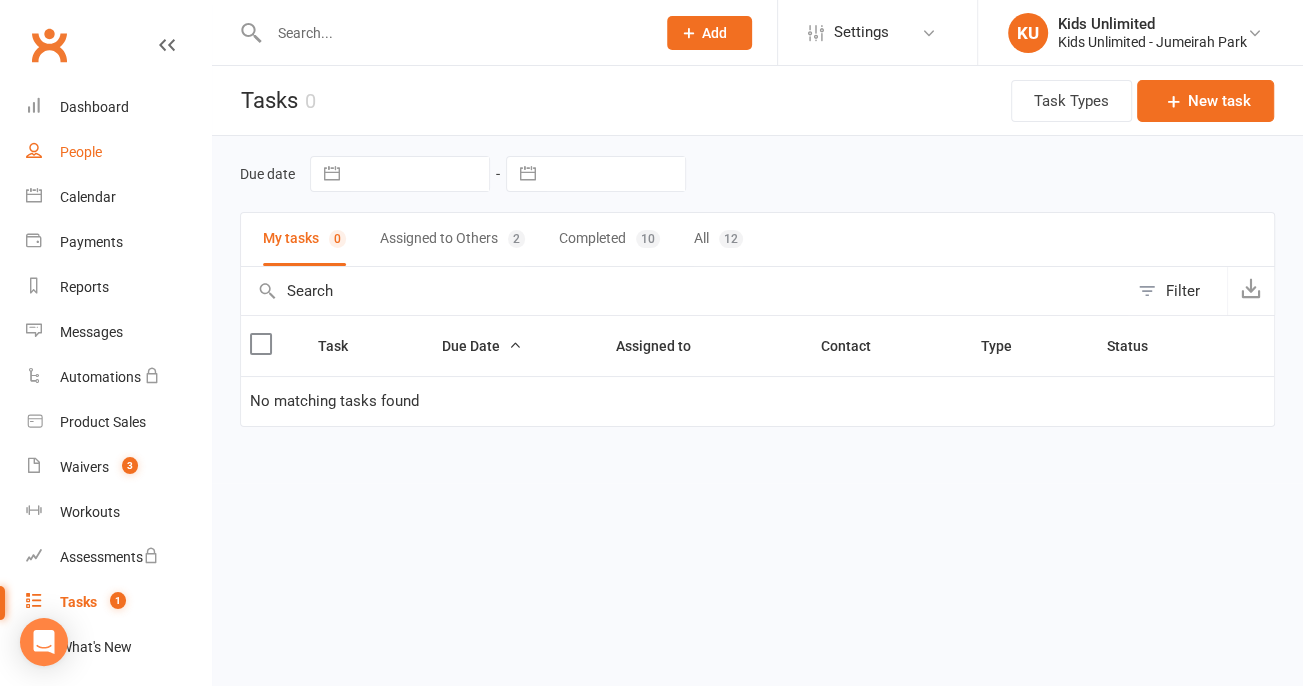 click on "People" at bounding box center (81, 152) 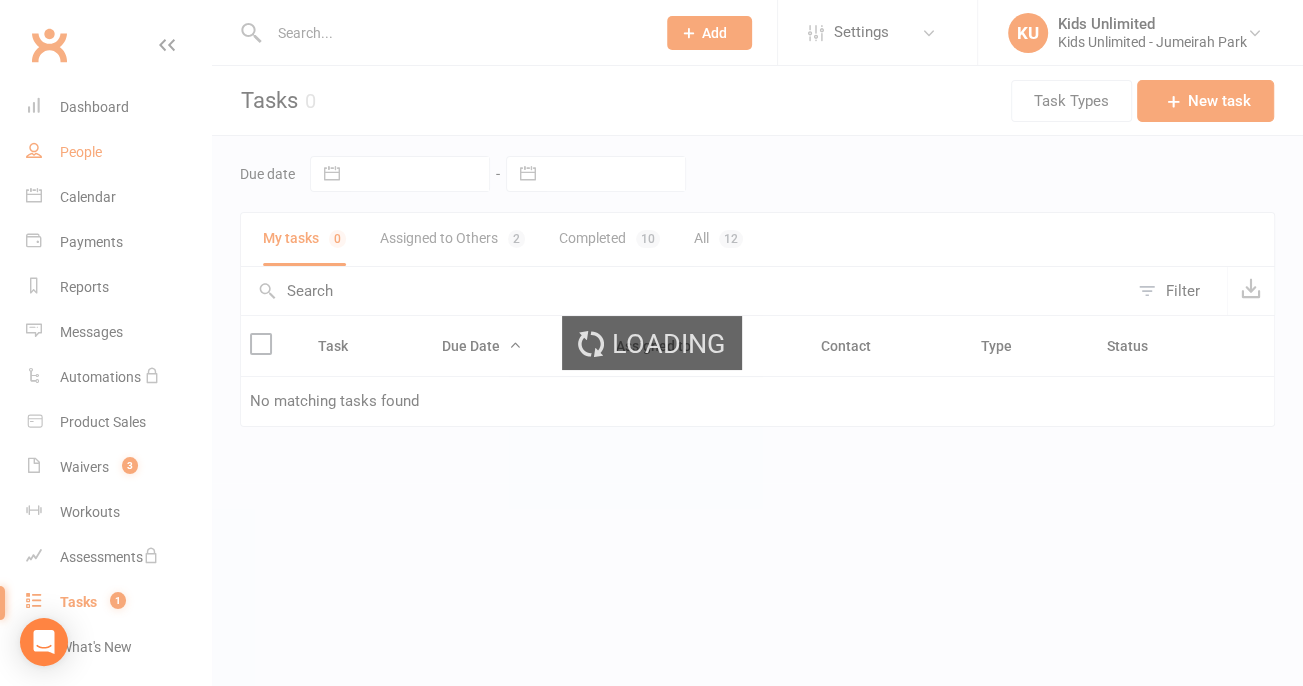 select on "100" 